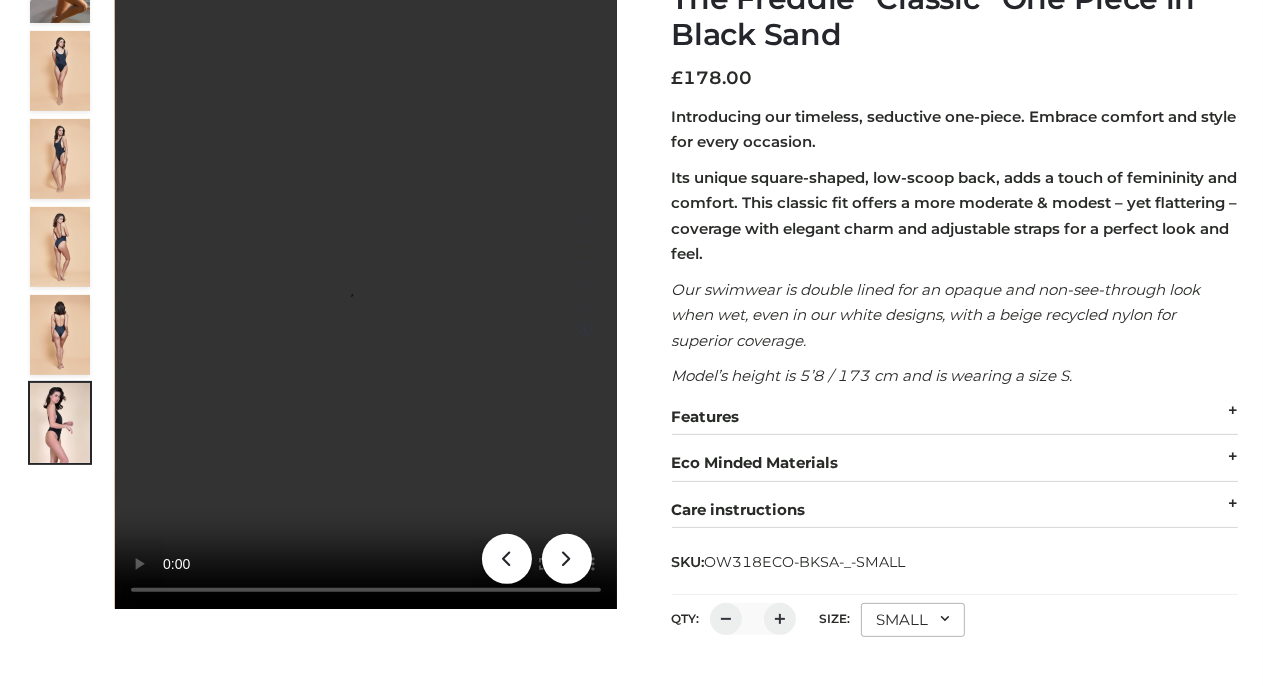 scroll, scrollTop: 0, scrollLeft: 0, axis: both 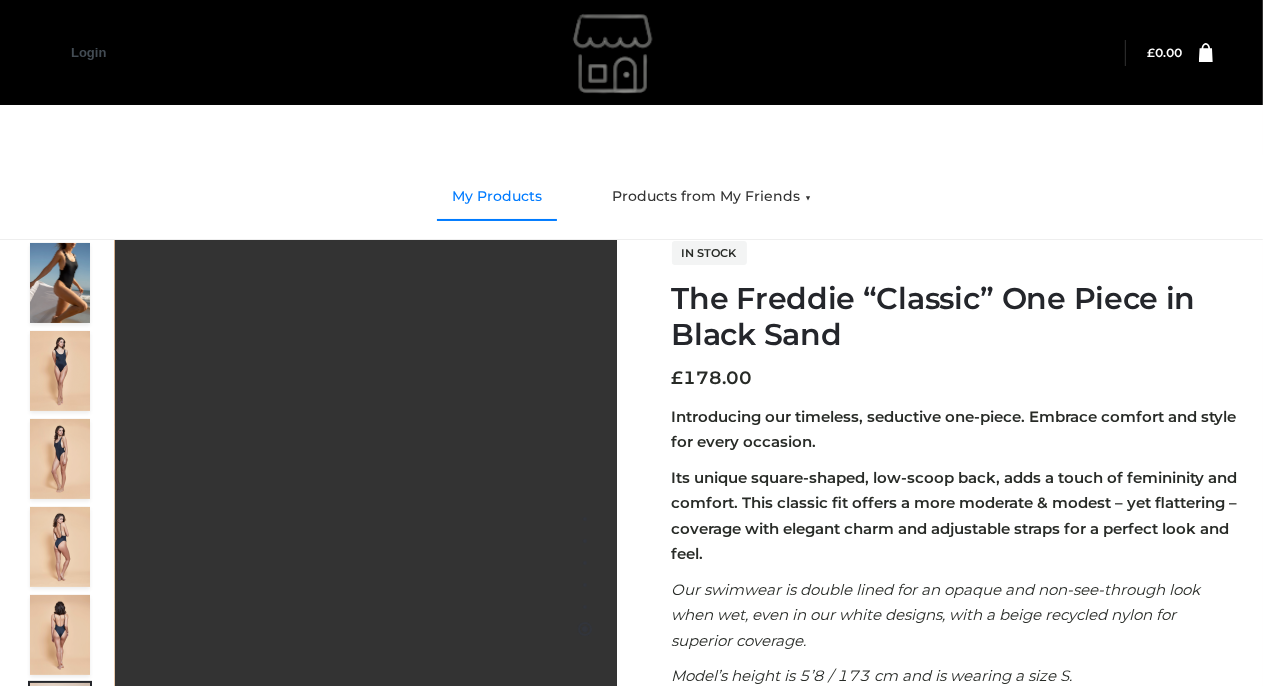 click on "My Products" at bounding box center [497, 197] 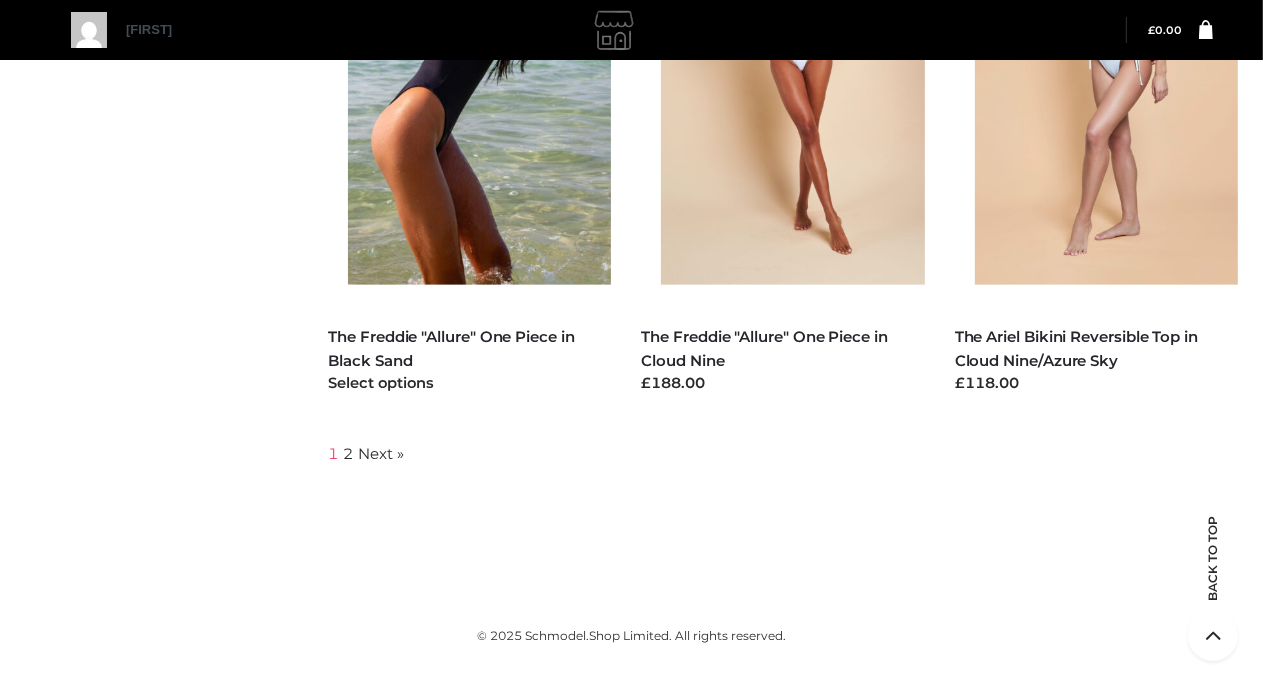 scroll, scrollTop: 0, scrollLeft: 0, axis: both 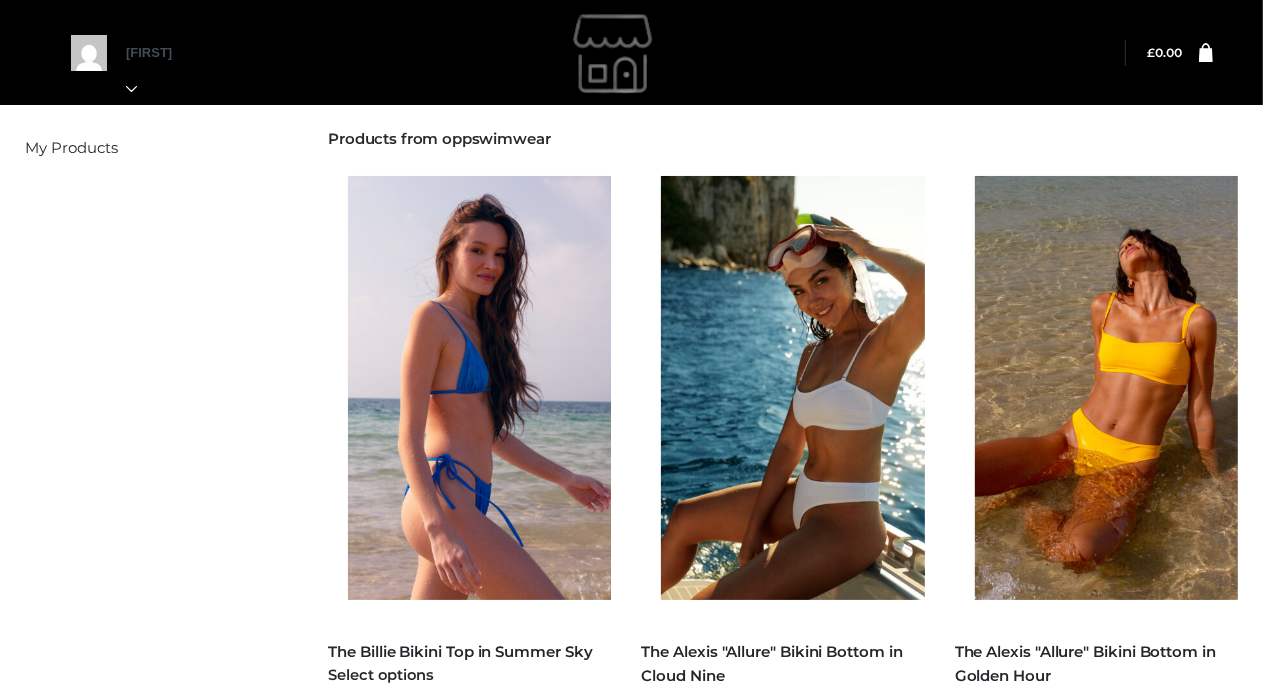 click at bounding box center (489, 388) 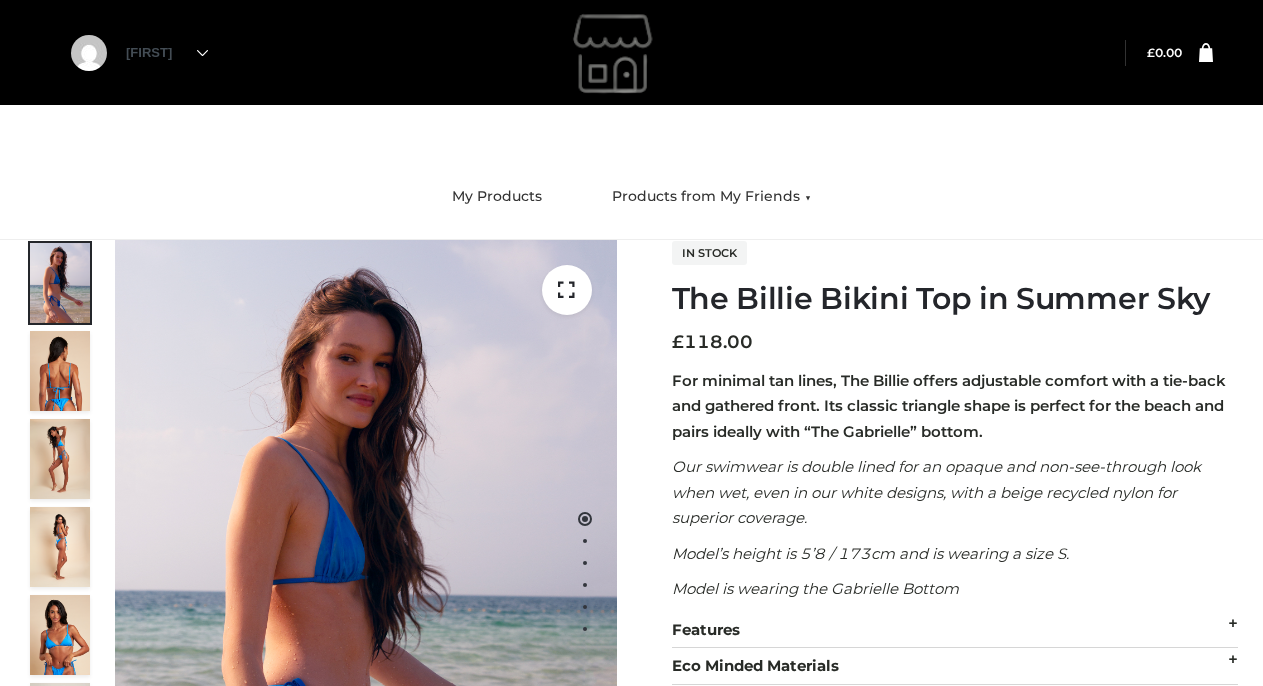 scroll, scrollTop: 0, scrollLeft: 0, axis: both 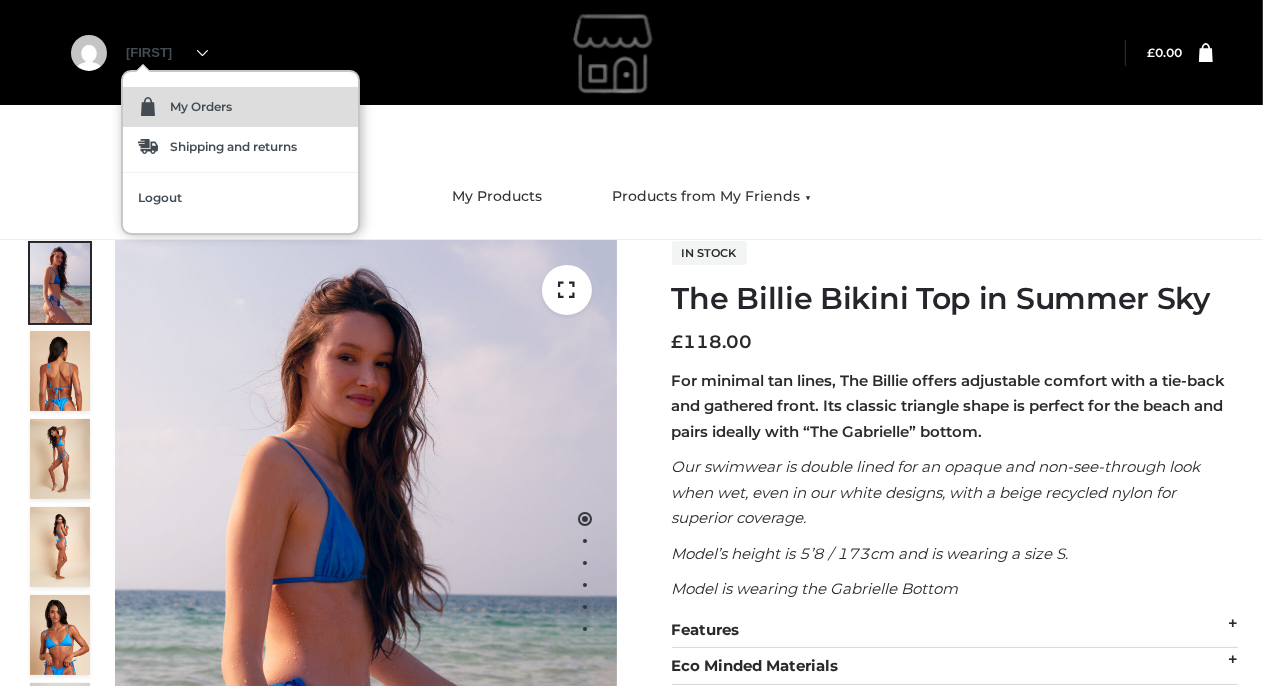 click on "My Orders" at bounding box center (240, 107) 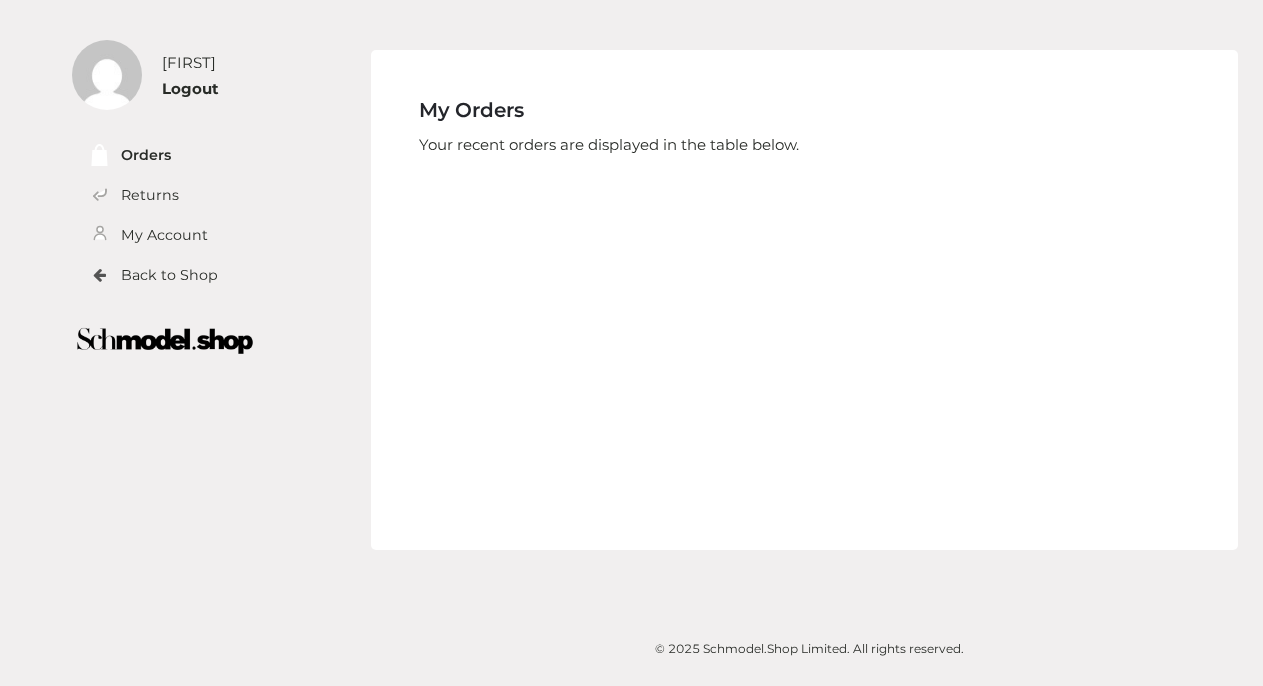 scroll, scrollTop: 0, scrollLeft: 0, axis: both 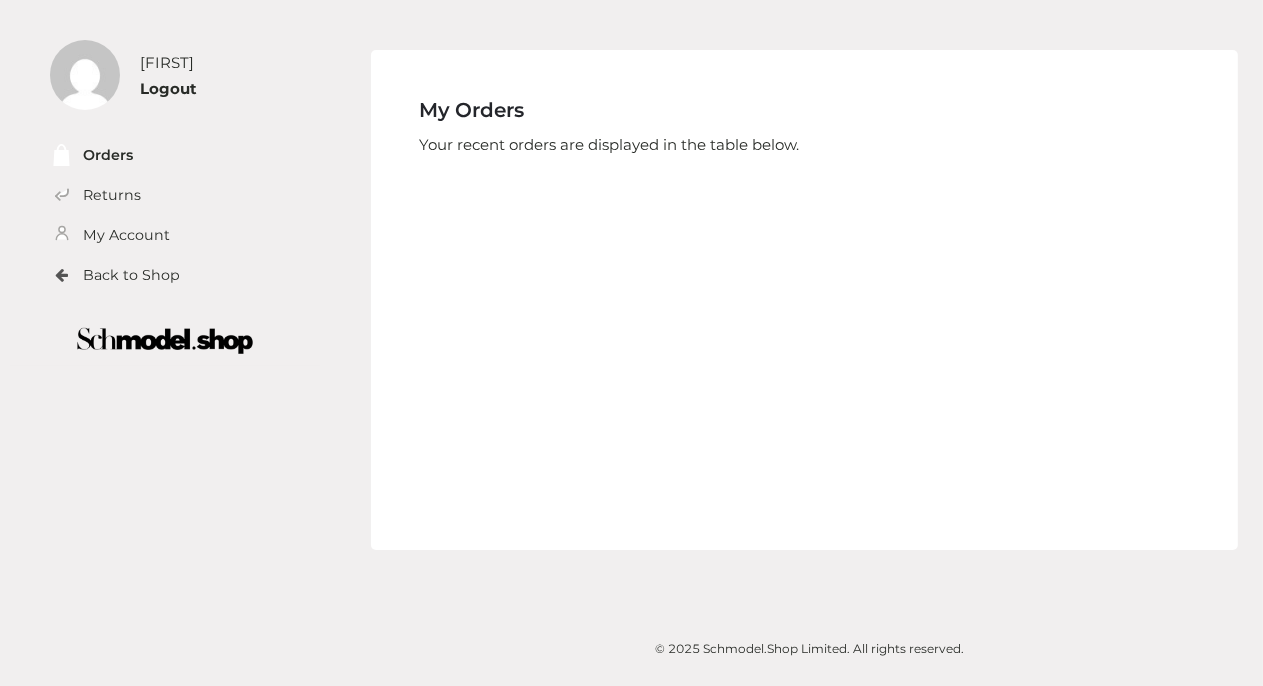 click on "Back to Shop" at bounding box center (139, 275) 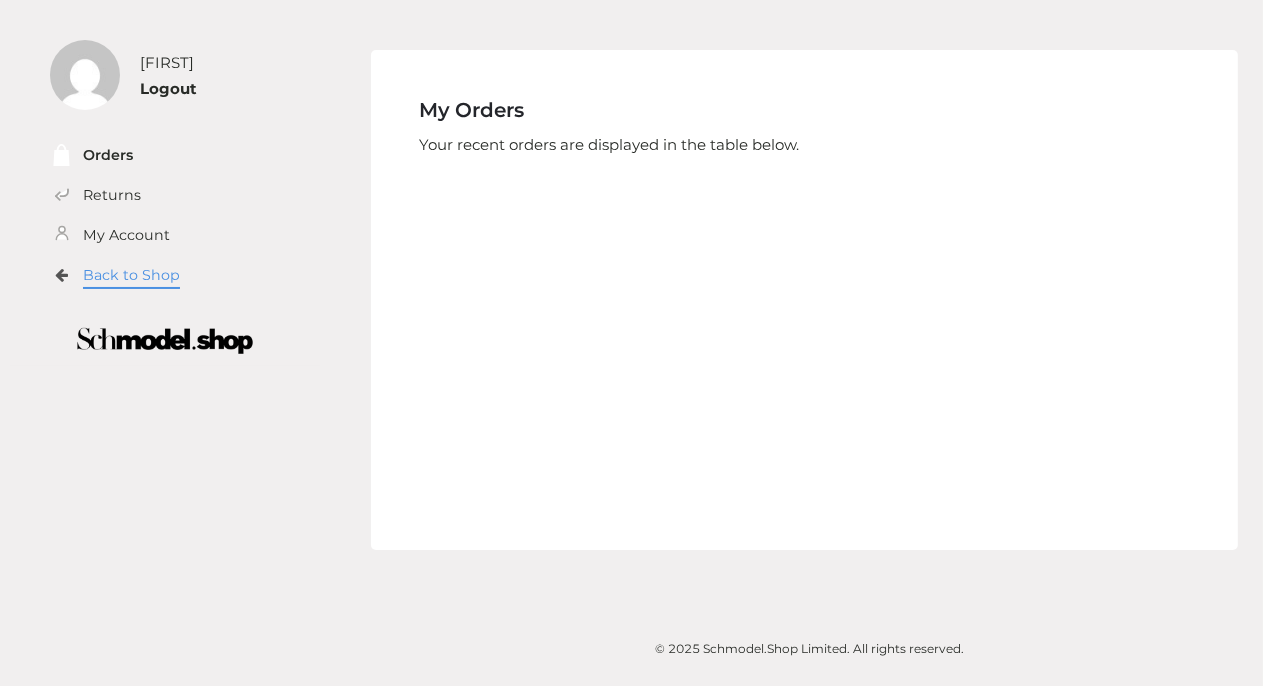 click on "Back to Shop" at bounding box center [131, 275] 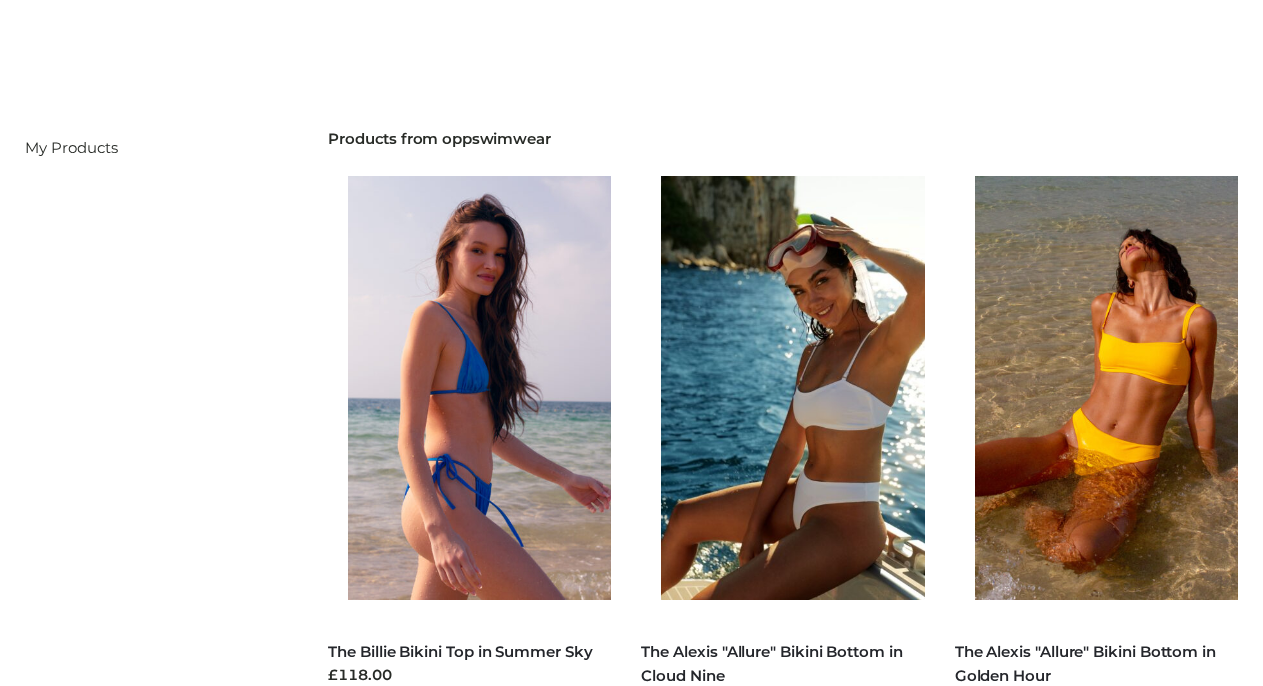 scroll, scrollTop: 0, scrollLeft: 0, axis: both 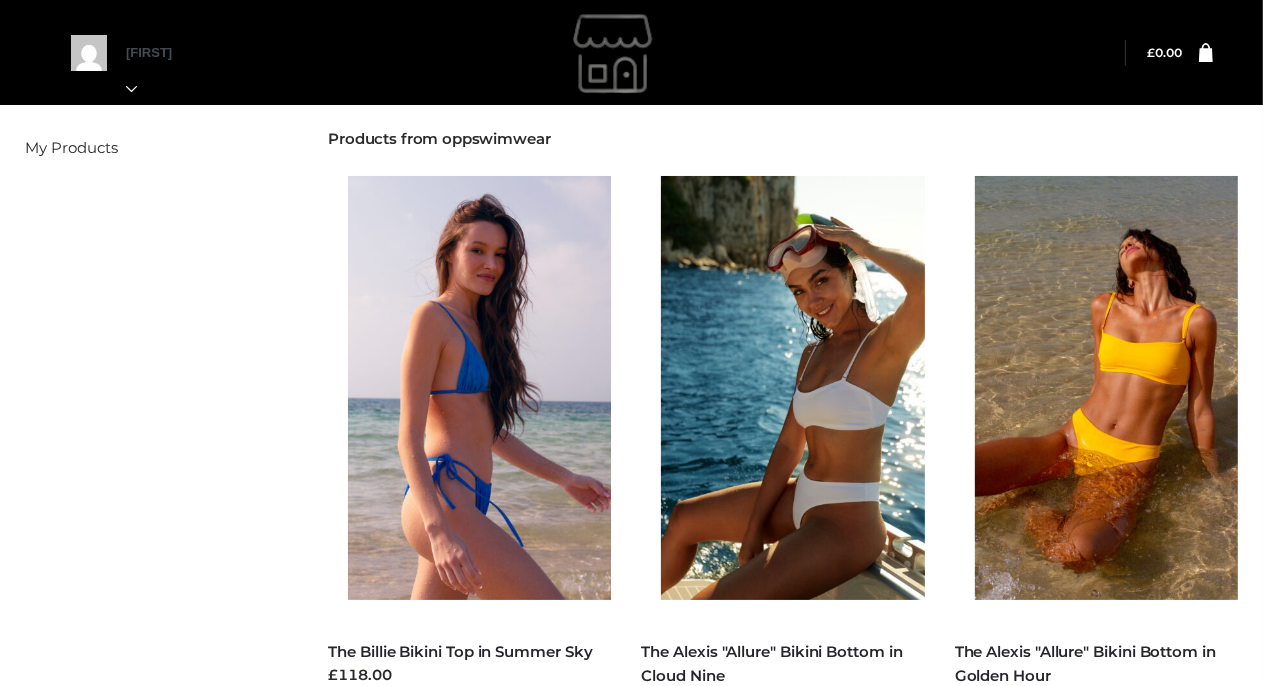 click on "Filter
My Products
Products from oppswimwear
ALL SWIMWEAR ,
BILLIE ,
CLOTHING ,
OPP SWIMWEAR ,
SUMMER SKY ,
TOPS
The Billie Bikini Top in Summer Sky
£118.00
Select options
ALEXIS ,
ALL SWIMWEAR ,
BOTTOMS ,
CLOTHING ,
CLOUD NINE ,
OPPswimWEAR" at bounding box center [631, 1377] 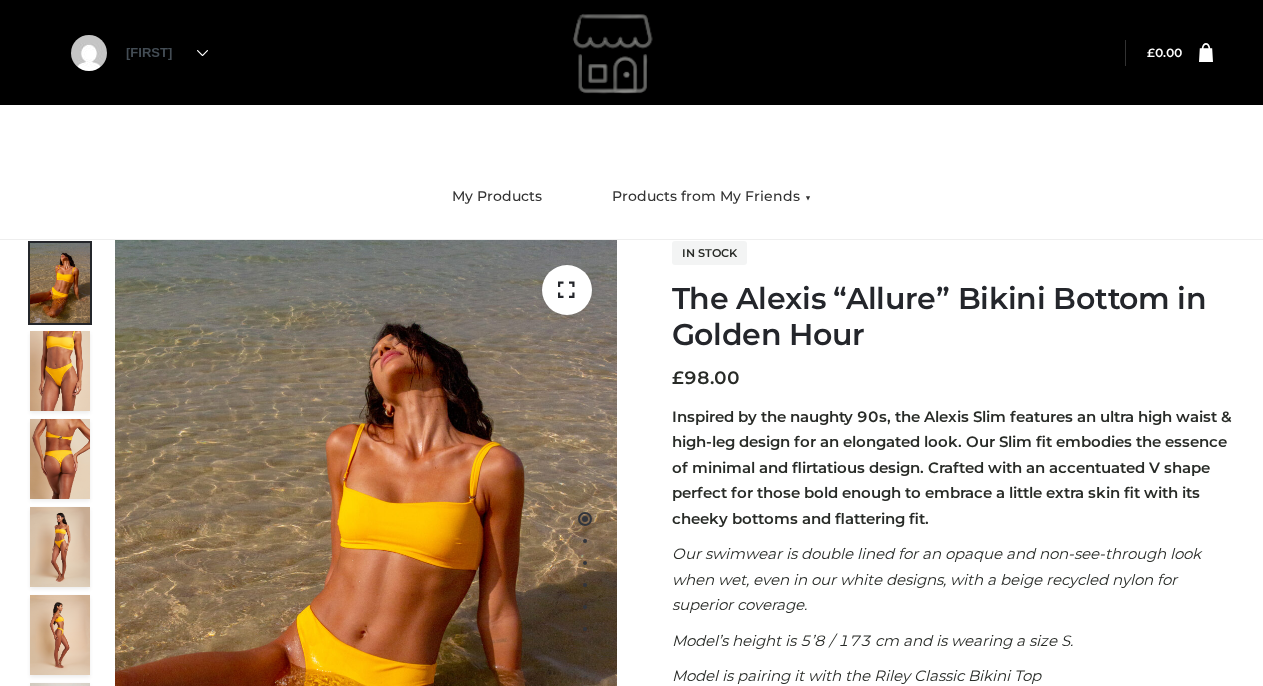 scroll, scrollTop: 0, scrollLeft: 0, axis: both 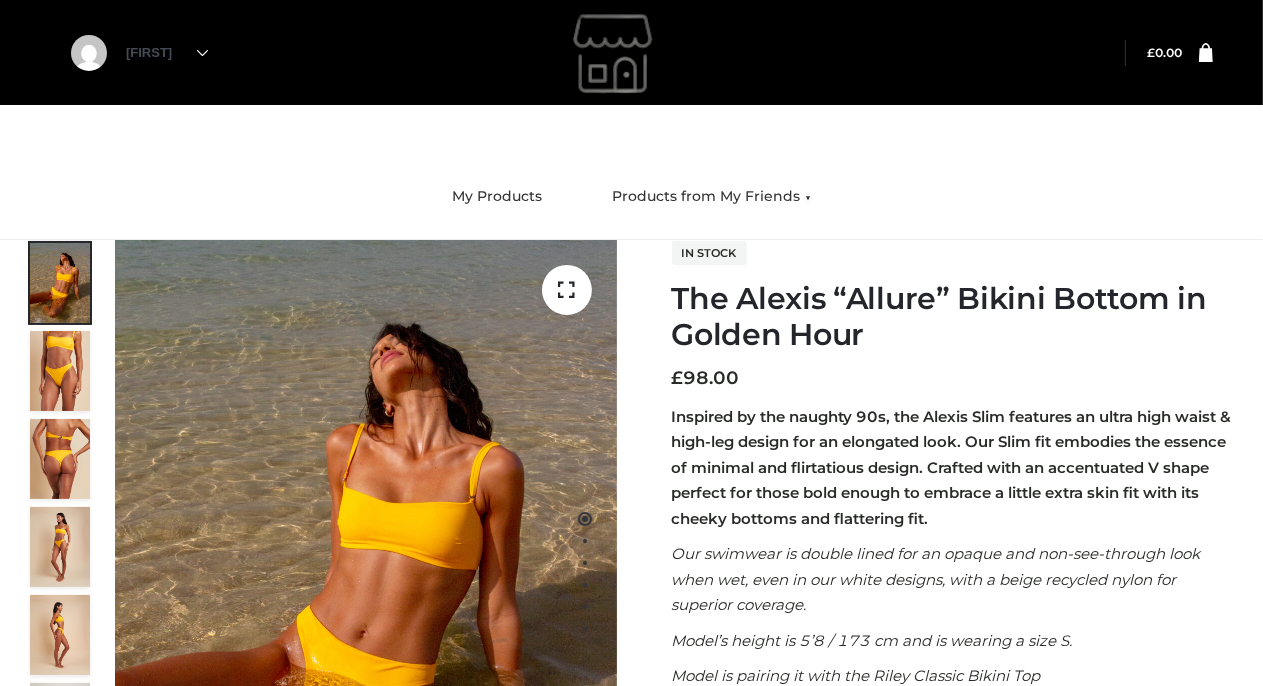 click on "The Alexis “Allure” Bikini Bottom in Golden Hour" at bounding box center (955, 317) 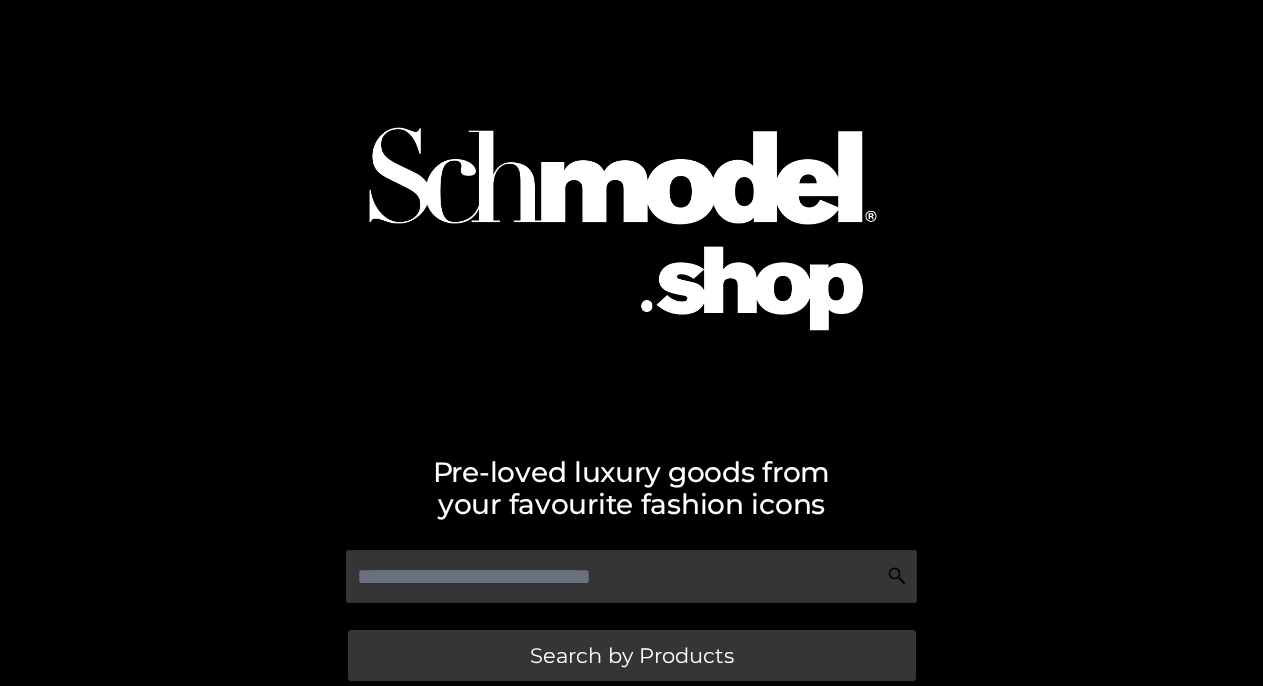 scroll, scrollTop: 0, scrollLeft: 0, axis: both 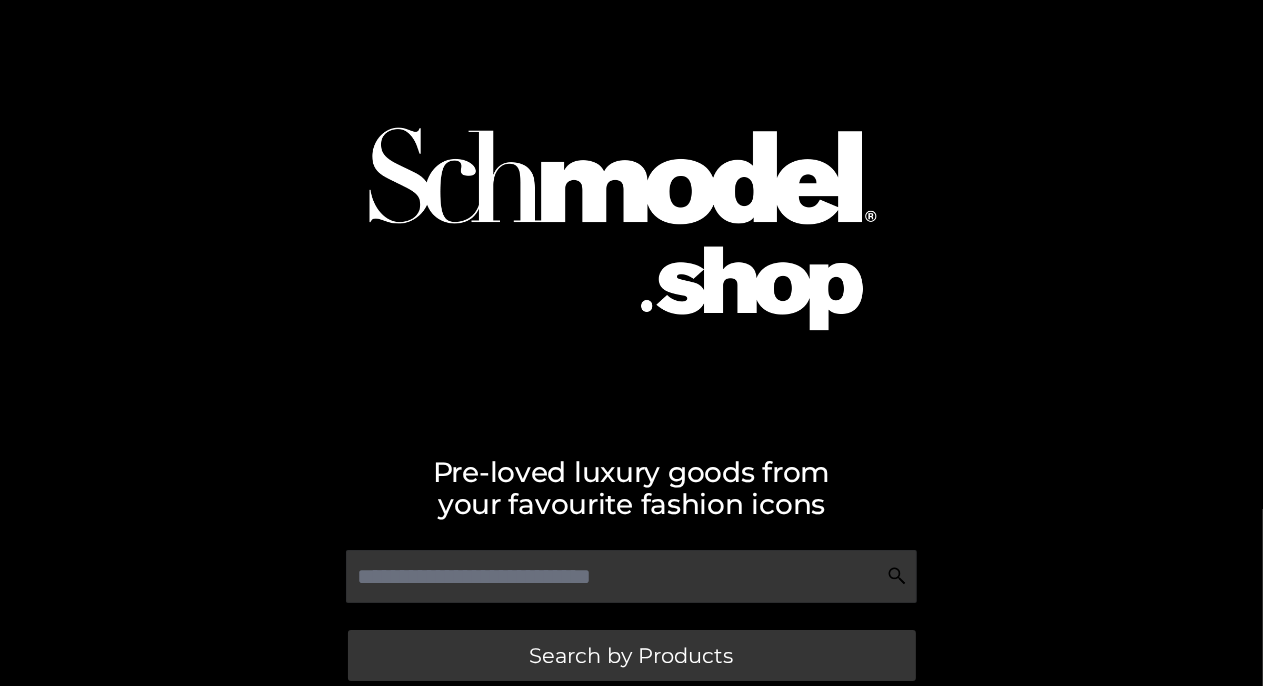 click at bounding box center [632, 211] 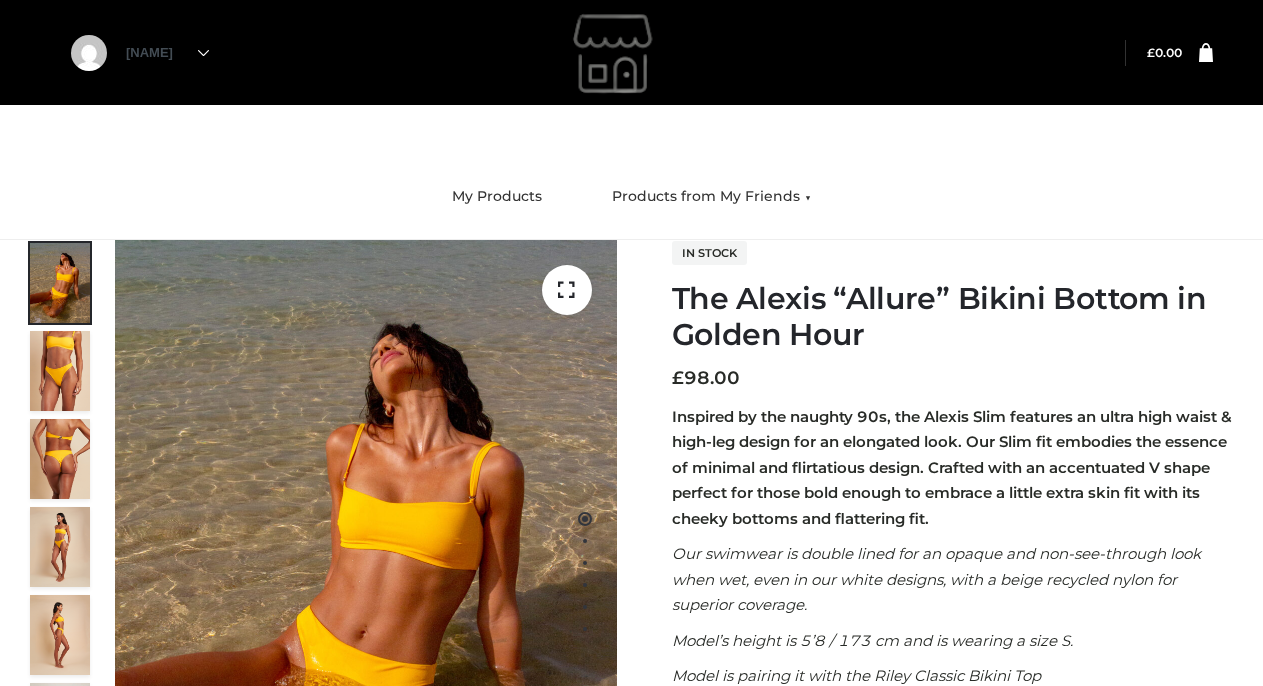 scroll, scrollTop: 0, scrollLeft: 0, axis: both 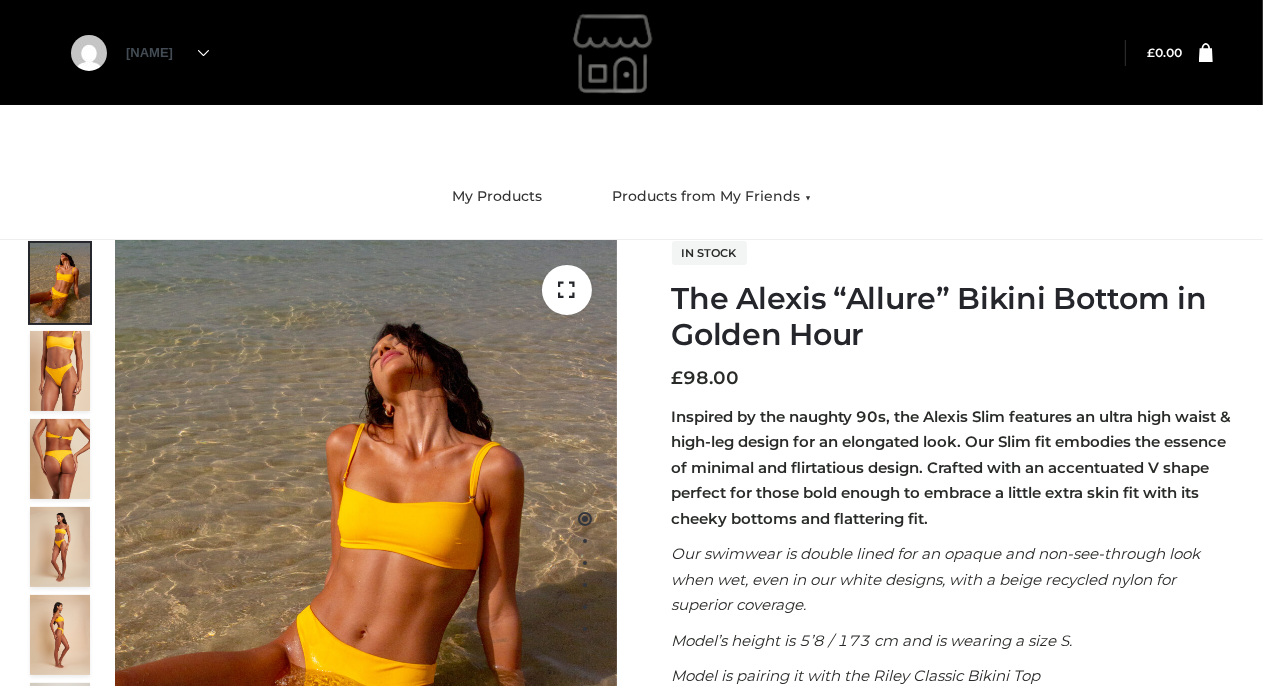 click on "In stock The Alexis “Allure” Bikini Bottom in Golden Hour
£ 98.00
Inspired by the naughty 90s, the Alexis Slim features an ultra high waist & high-leg design for an elongated look. Our Slim fit embodies the essence of minimal and flirtatious design. Crafted with an accentuated V shape perfect for those bold enough to embrace a little extra skin fit with its cheeky bottoms and flattering fit.
Our swimwear is double lined for an opaque and non-see-through look when wet, even in our white designs, with a beige recycled nylon for superior coverage.
Model’s height is 5’8 / 173 cm and is wearing a size S.
Model is pairing it with the Riley Classic Bikini Top
Features
• Figure-sculpting cheeky bottom coverage
• High-waisted
• Fully lined
• Opaque and fully lined
Eco Minded Materials
• 78% premium Italian recycled nylon
• 22% spandex
• Ultra soft stretch fabric" at bounding box center (955, 632) 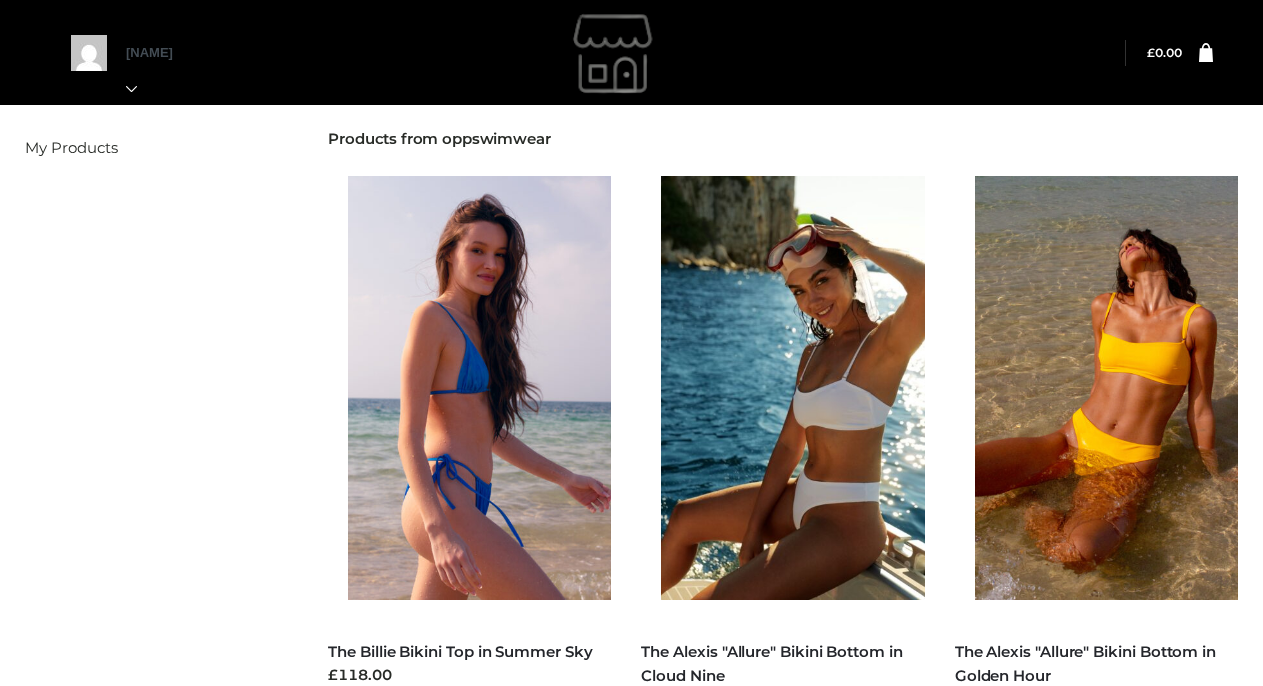 scroll, scrollTop: 0, scrollLeft: 0, axis: both 